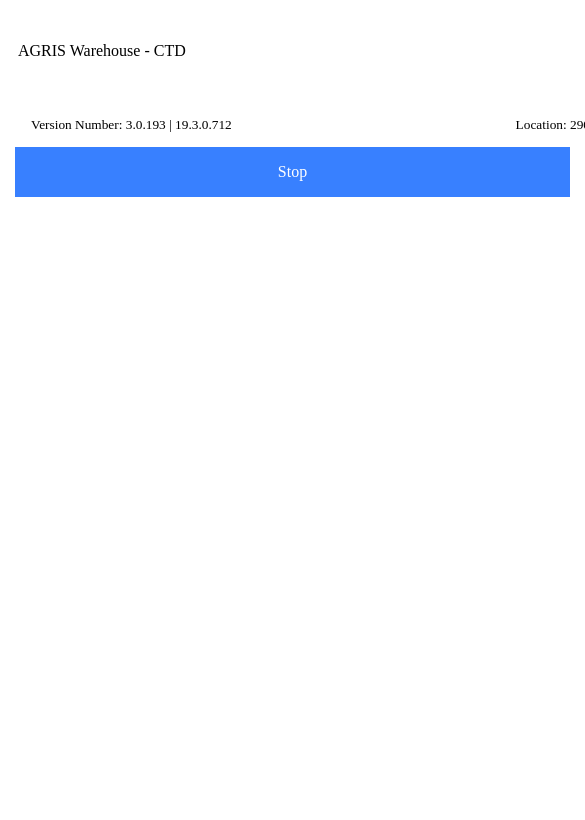 scroll, scrollTop: 0, scrollLeft: 0, axis: both 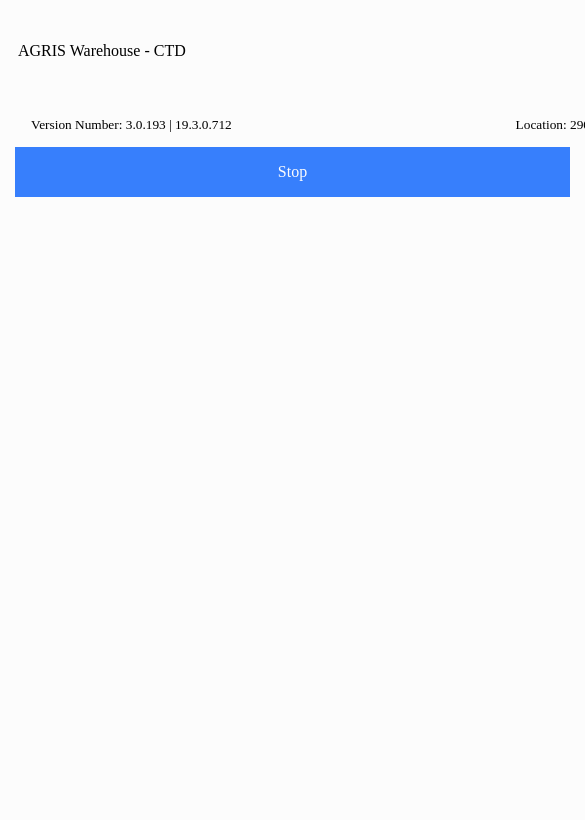 click at bounding box center [292, 410] 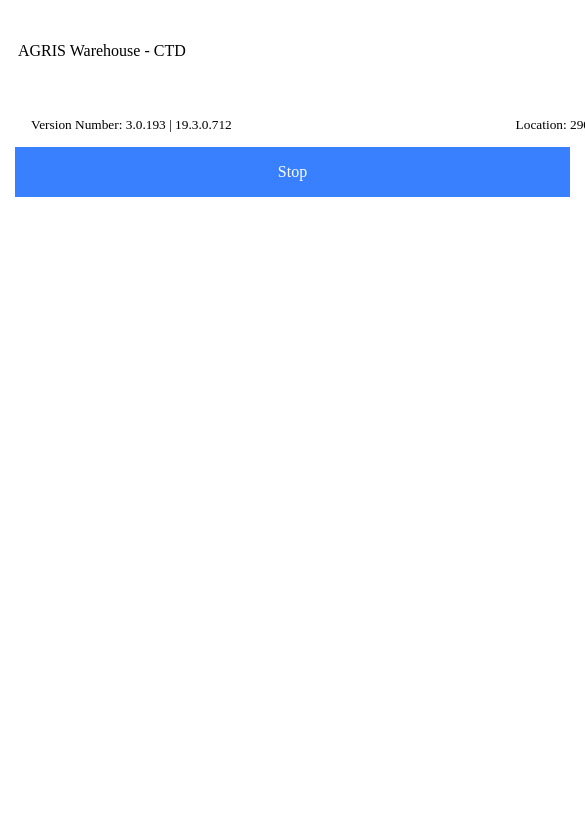 click 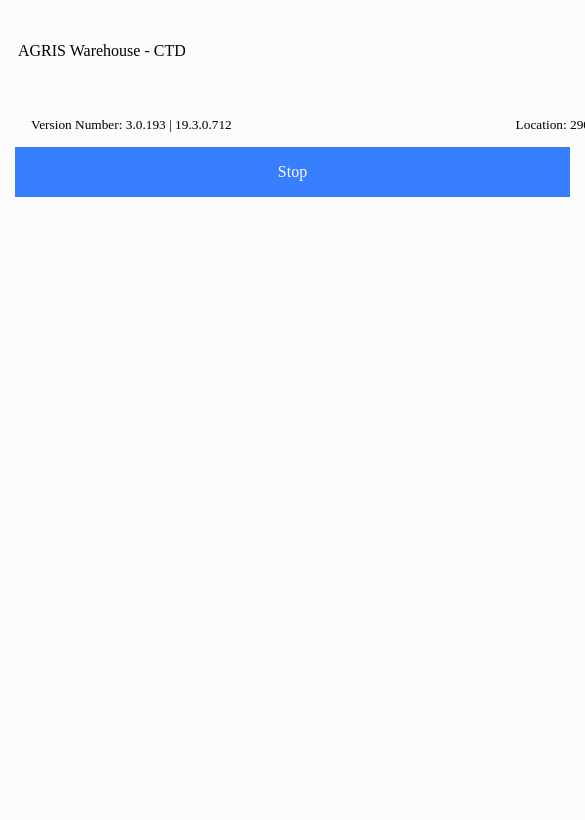click on "Pending Tickets" at bounding box center [293, 1013] 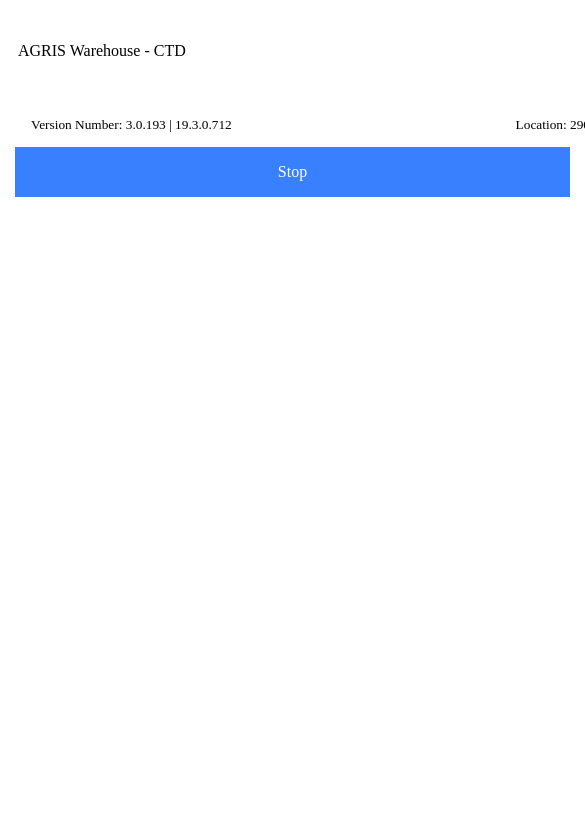 click on "Pending Tickets" 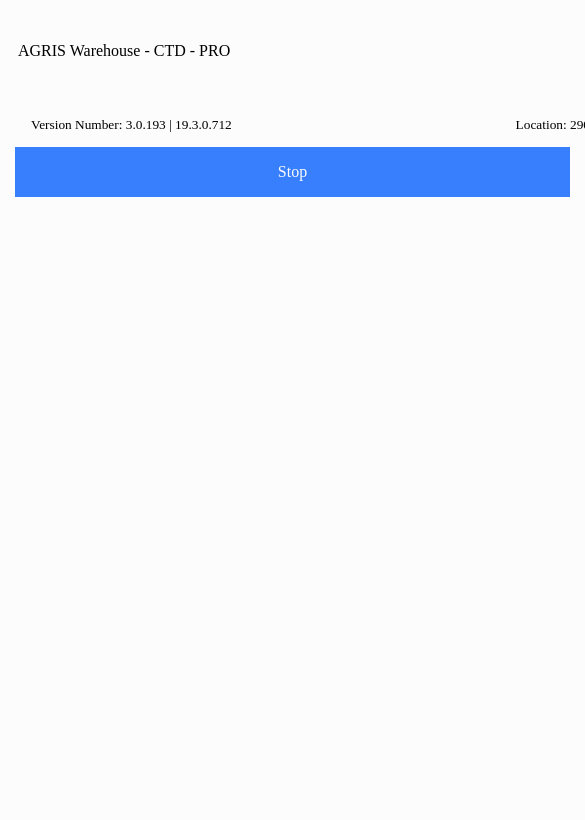 click on "Logout" at bounding box center (293, 1069) 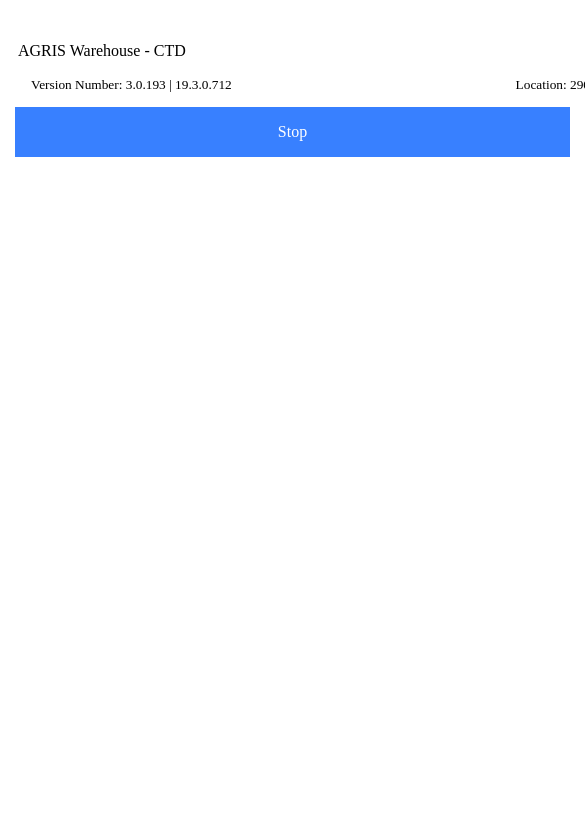 click on "Change Dataset" at bounding box center [432, 595] 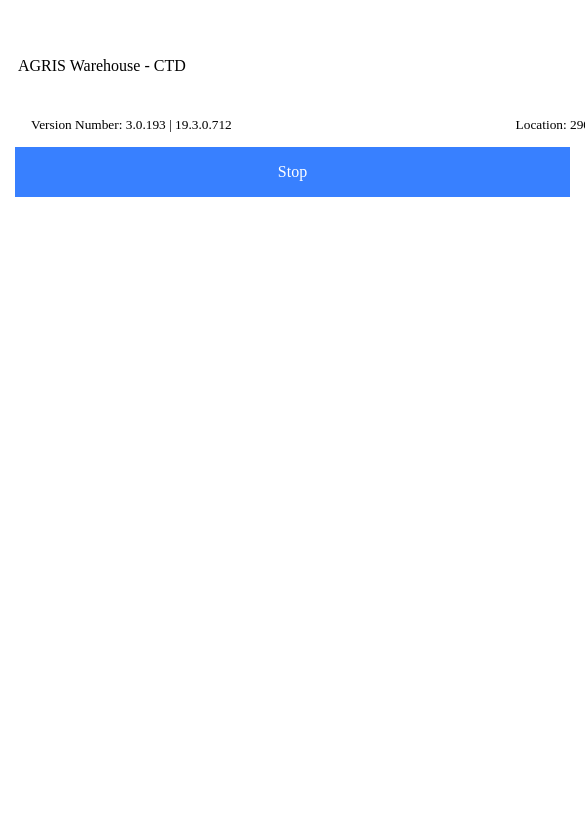 click on "[EMAIL_ADDRESS][DOMAIN_NAME]" at bounding box center (277, 422) 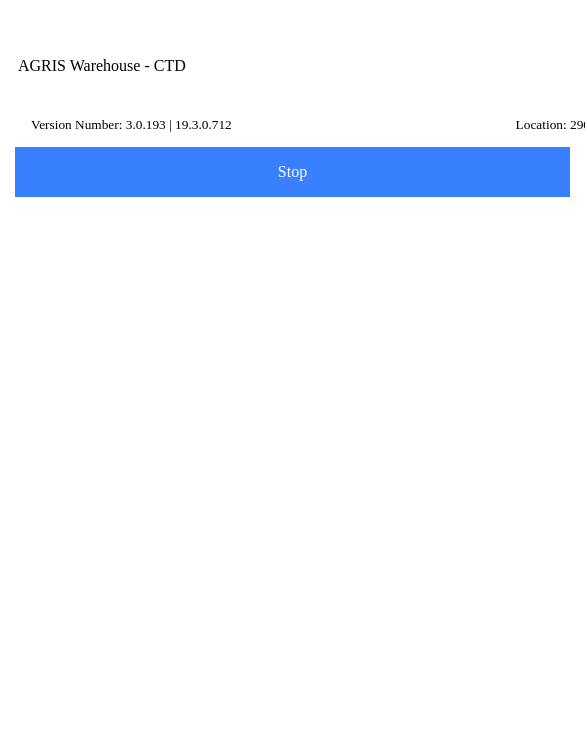 click on "Select Dataset" at bounding box center (0, 0) 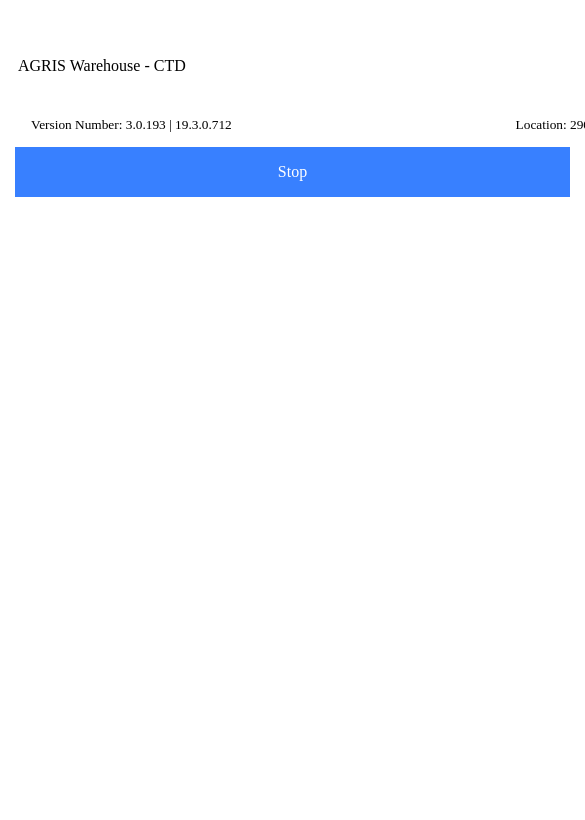 click on "Password" at bounding box center (554, 479) 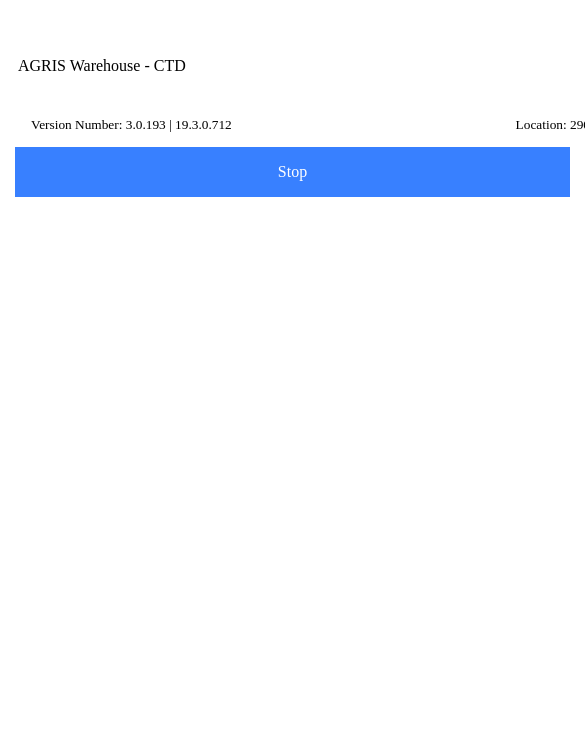 click on "Select Dataset" at bounding box center [0, 0] 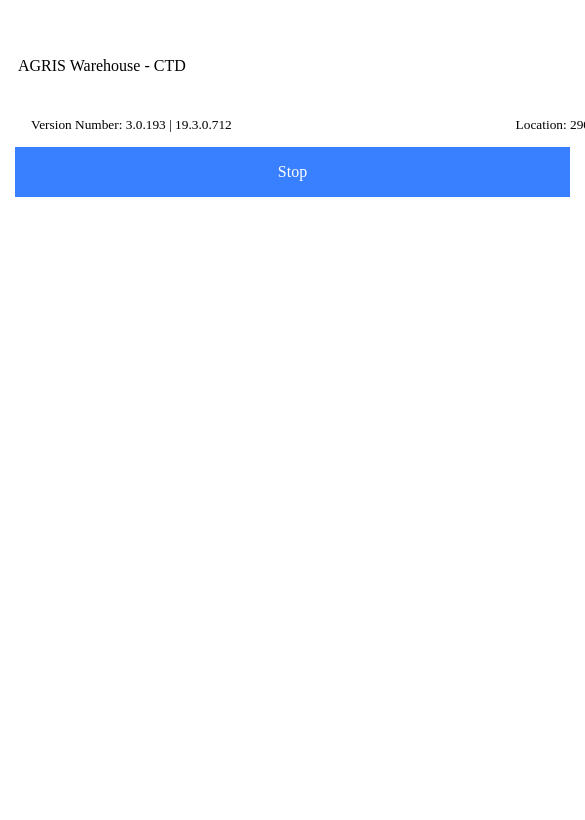 click 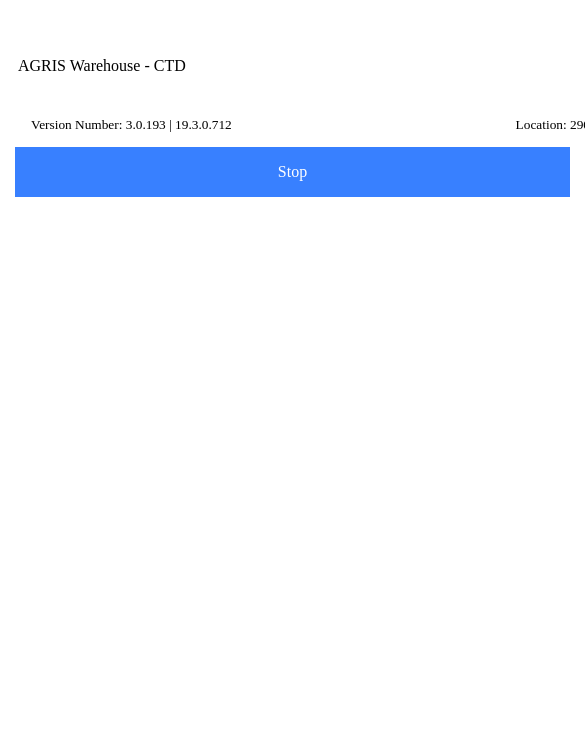 click on "[EMAIL_ADDRESS][DOMAIN_NAME]" at bounding box center [277, 422] 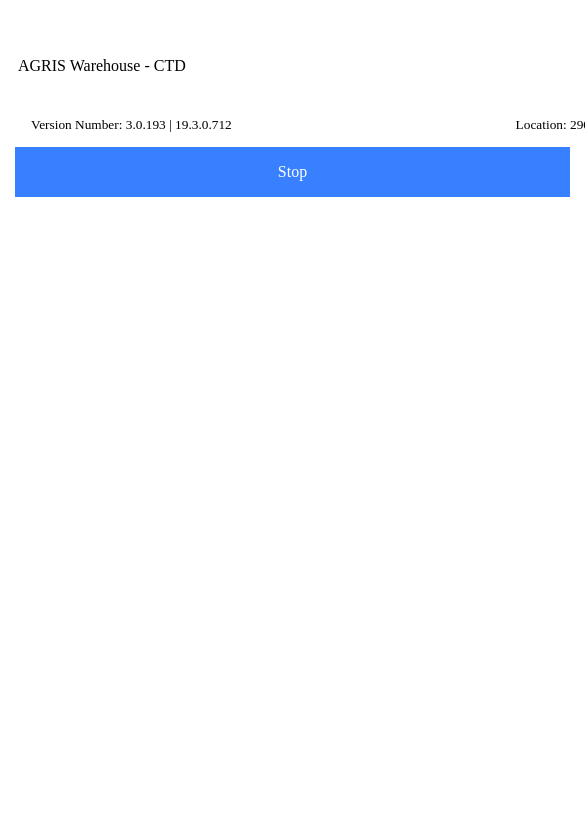 type on "[EMAIL_ADDRESS][DOMAIN_NAME]" 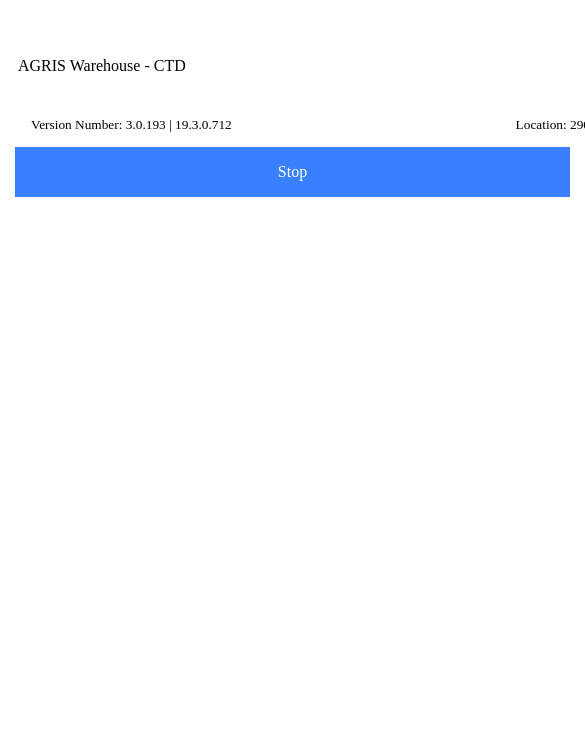 click on "Select Dataset" at bounding box center (292, 564) 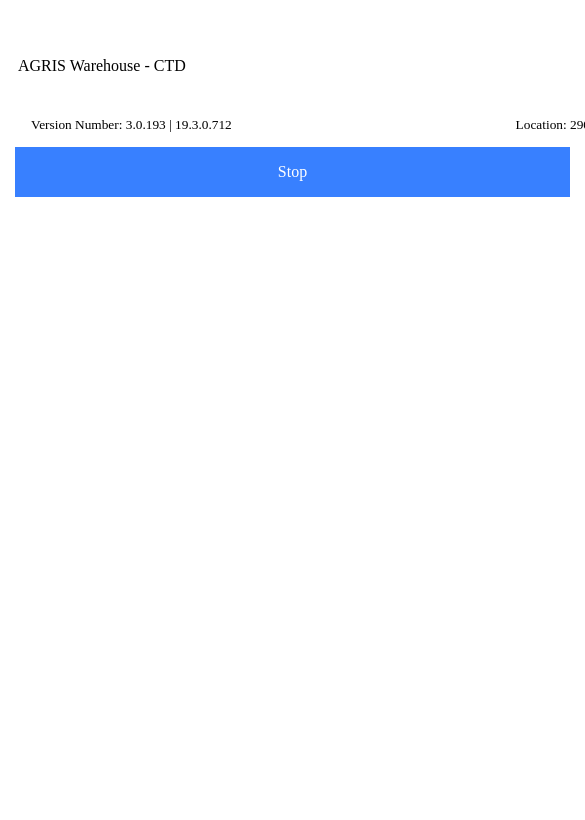 scroll, scrollTop: 258, scrollLeft: 0, axis: vertical 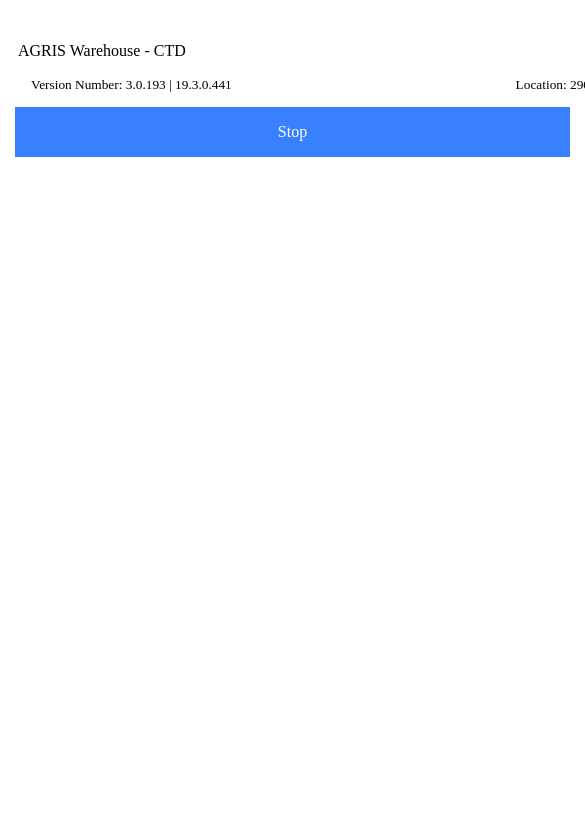 click on "Change Dataset" at bounding box center (432, 595) 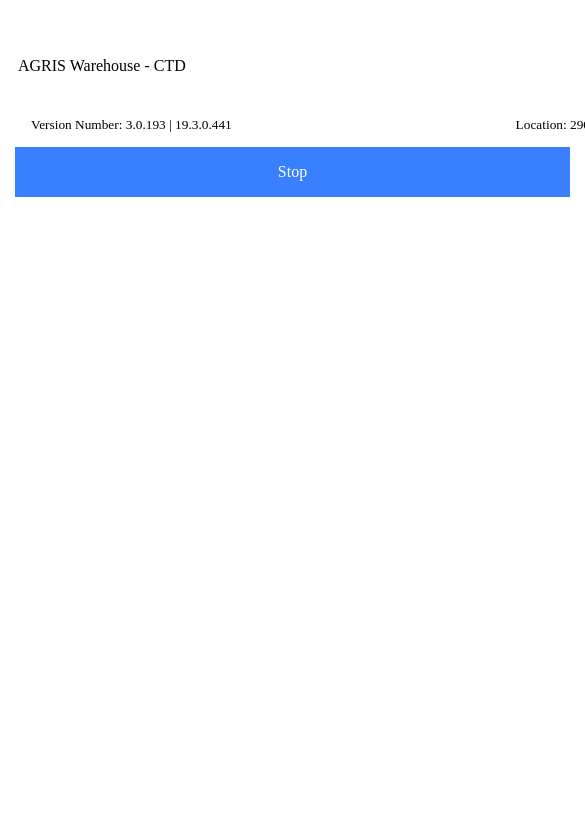 click on "Select Dataset" at bounding box center [0, 0] 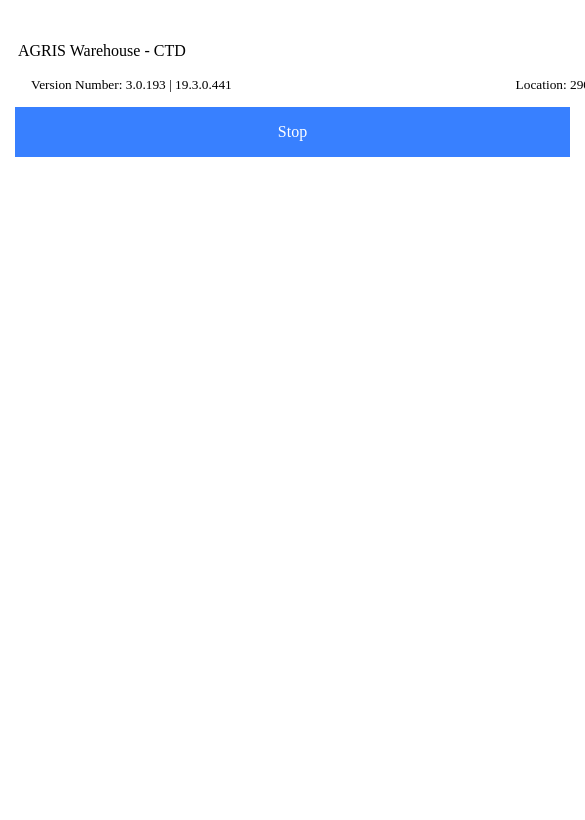 click on "AGRIS Username" at bounding box center [292, 421] 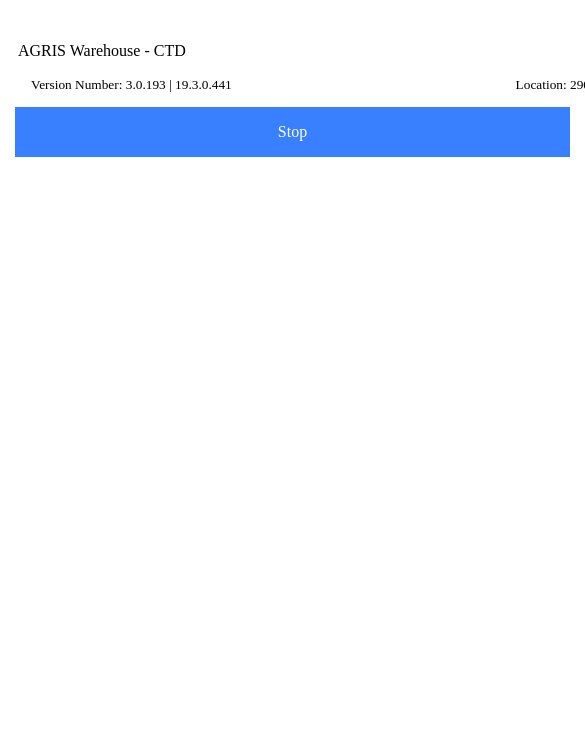 type on "6" 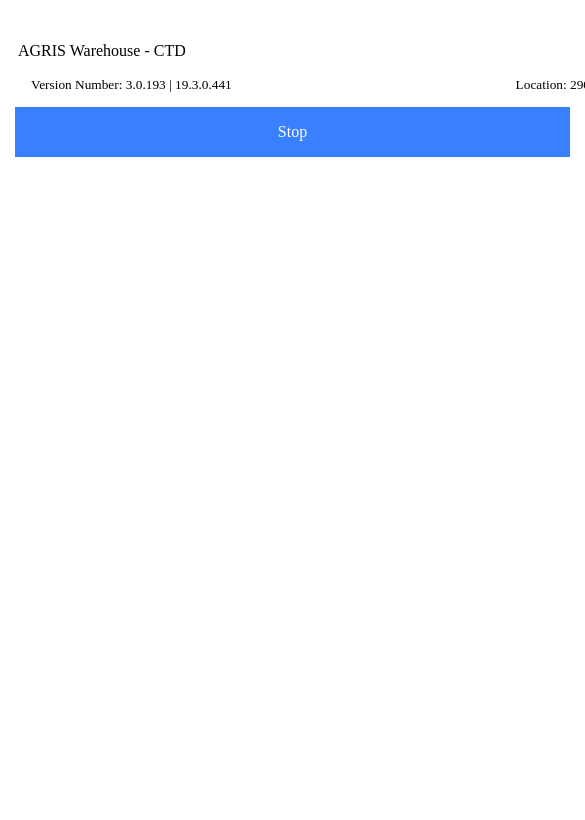 scroll, scrollTop: 1, scrollLeft: 0, axis: vertical 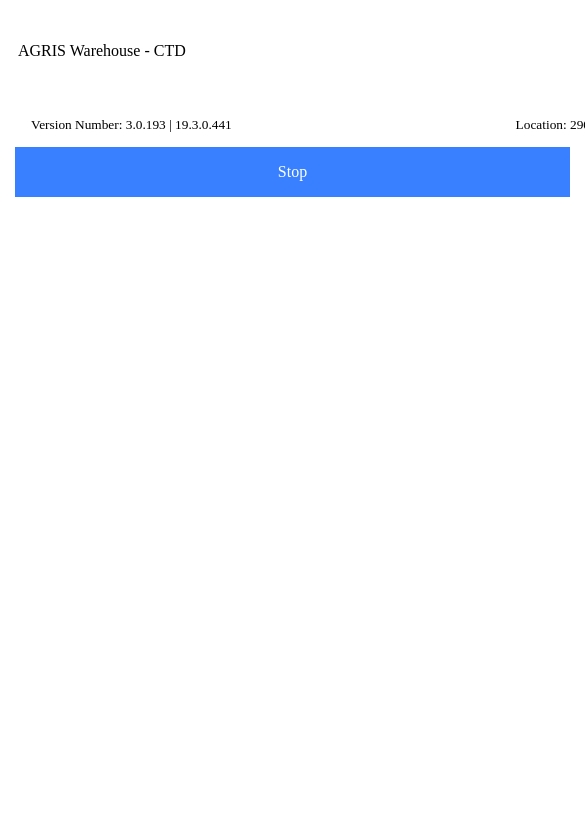 click on "Location" 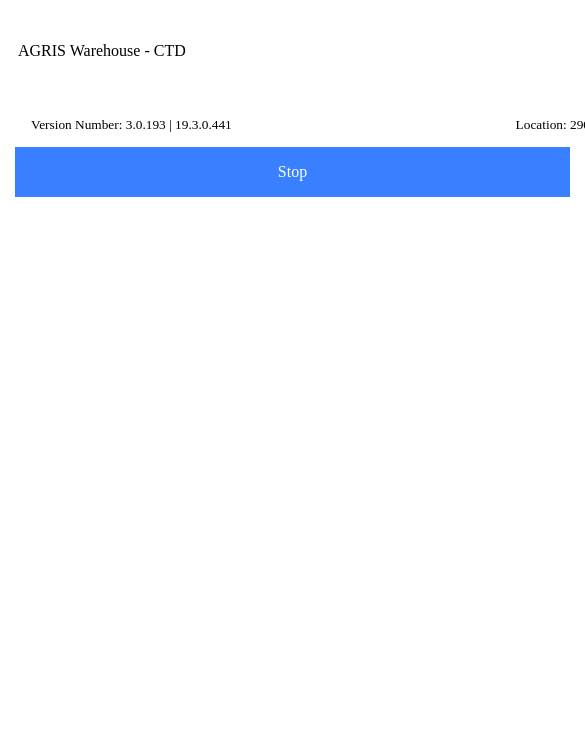 type on "290" 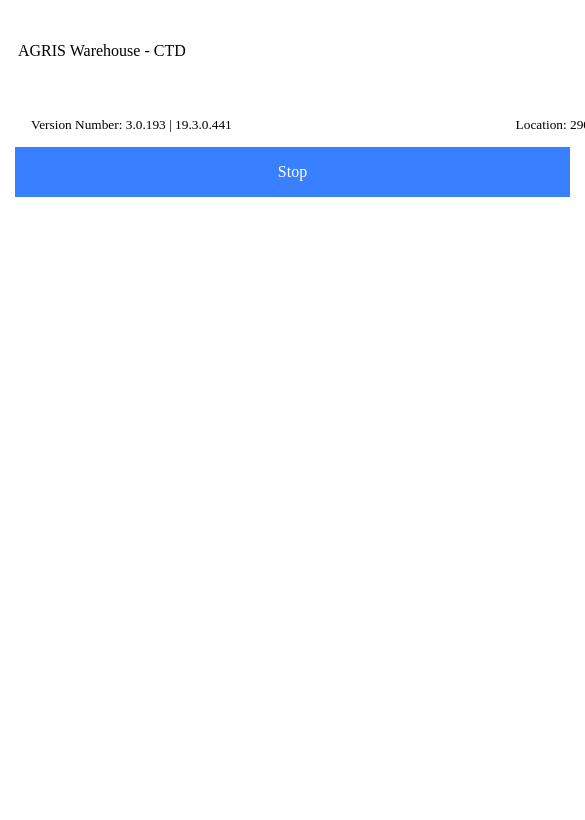 scroll, scrollTop: 77, scrollLeft: 0, axis: vertical 